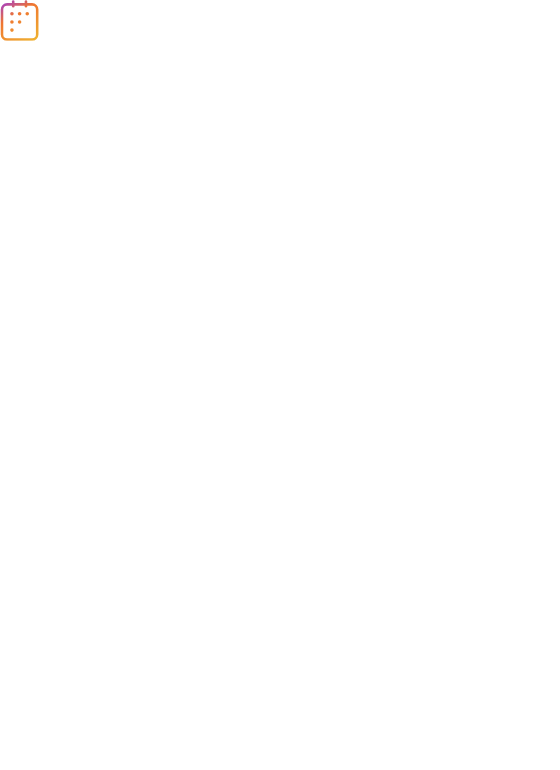 scroll, scrollTop: 0, scrollLeft: 0, axis: both 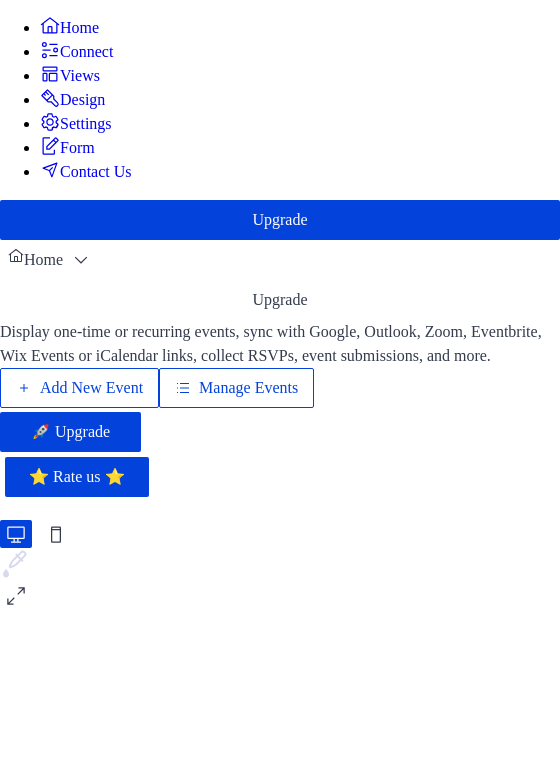 click on "Manage Events" at bounding box center [248, 388] 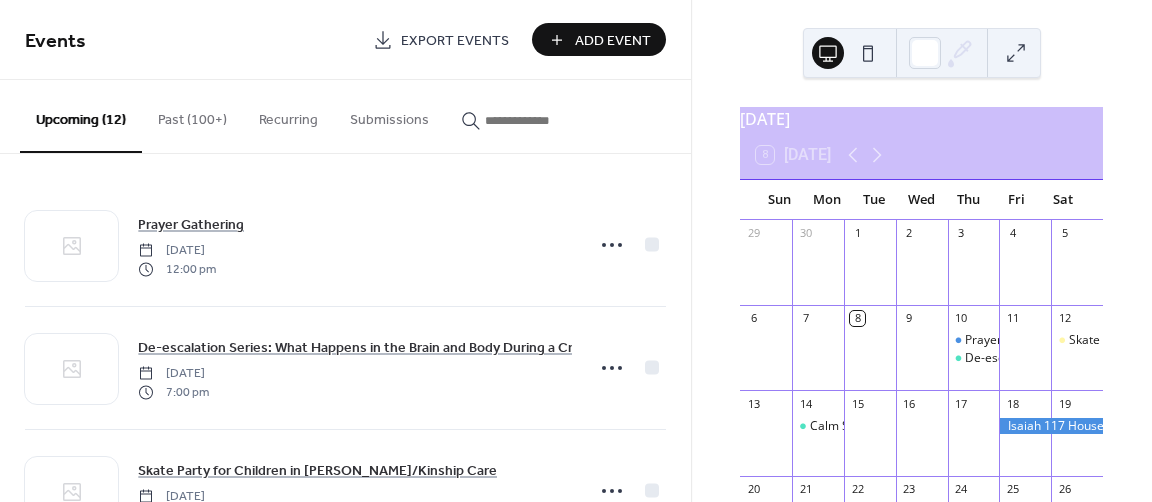 scroll, scrollTop: 0, scrollLeft: 0, axis: both 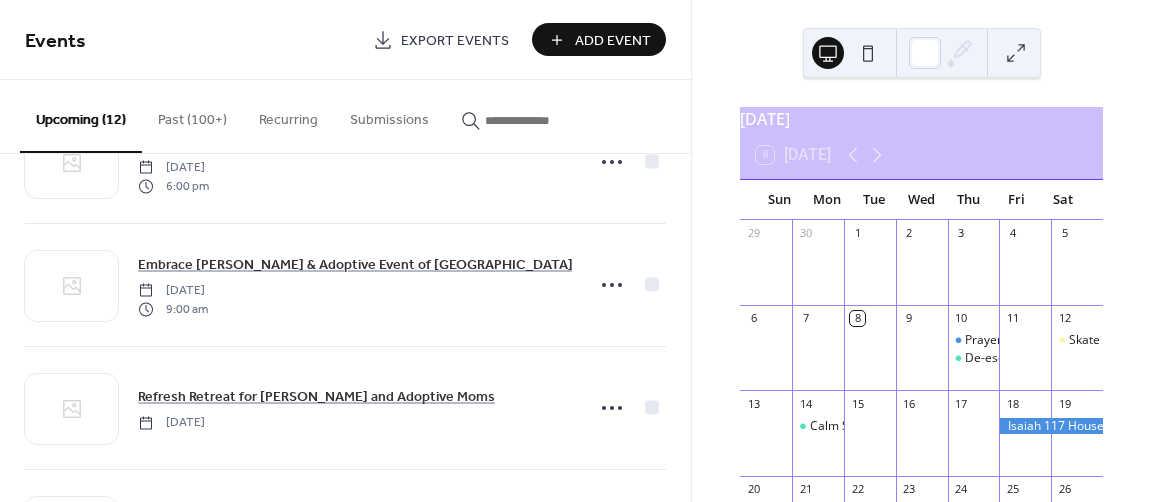 click on "Prayer Gathering Thursday, July 10, 2025 12:00 pm De-escalation Series: What Happens in the Brain and Body During a Crisis and How to Use Brain and Body Based Approaches for De-escalation Thursday, July 10, 2025 7:00 pm Skate Party for Children in Foster/Kinship Care Saturday, July 12, 2025 10:00 am Calm Starts with You: Helping Your Child Regulate by First Regulating Yourself Monday, July 14, 2025 8:00 pm Isaiah 117 House Lemonade Stand Friday, July 18, 2025 8:00 am Managing Technology Use & Keeping Children Safe Online Monday, July 21, 2025 8:00 pm Therapeutic Parenting 101: Nurturing Resilience Thursday, July 24, 2025 7:00 pm Domestic Minor Sex Trafficking (DMST) Training Sunday, July 27, 2025 6:00 pm Embrace Foster & Adoptive Event of Blount County Saturday, August 16, 2025 9:00 am Refresh Retreat for Foster and Adoptive Moms Friday, September 12, 2025 Fostering Hope Atlanta Braves Golf Tournament Monday, September 15, 2025 8:30 am Isaiah 117 House Golf Tournament Monday, September 29, 2025 9:00 am" at bounding box center [345, 328] 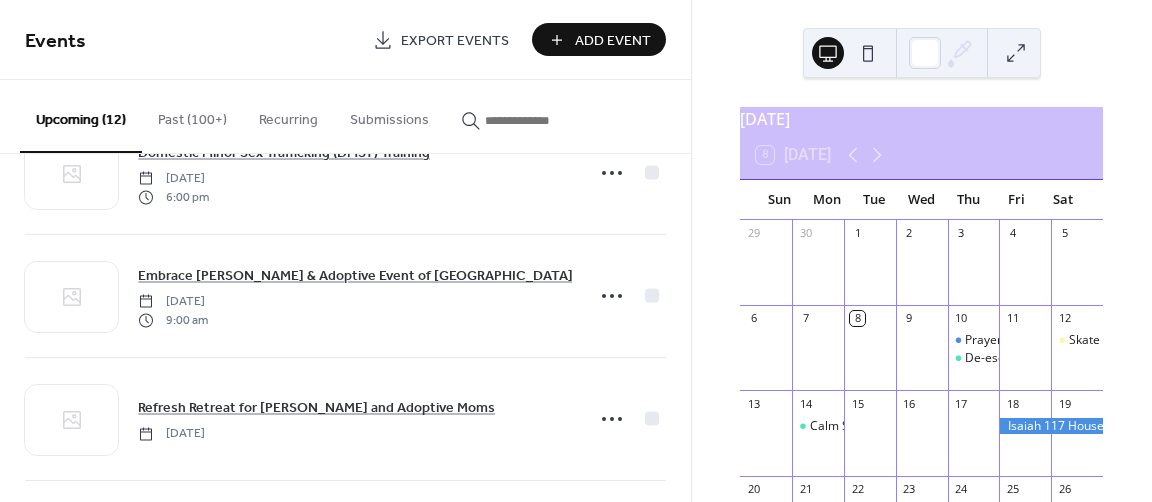 drag, startPoint x: 595, startPoint y: 63, endPoint x: 608, endPoint y: 1, distance: 63.348244 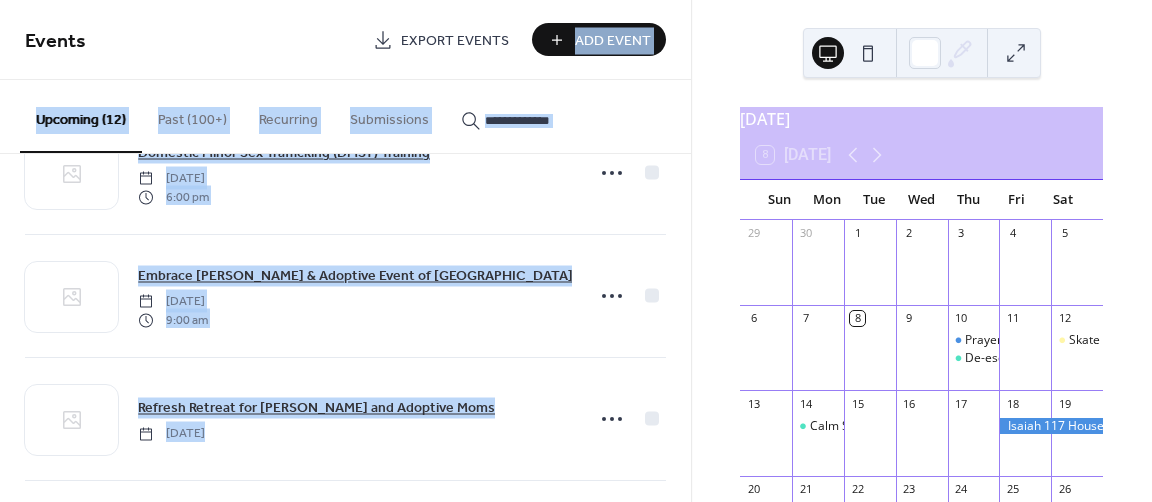 click on "Add Event" at bounding box center [613, 41] 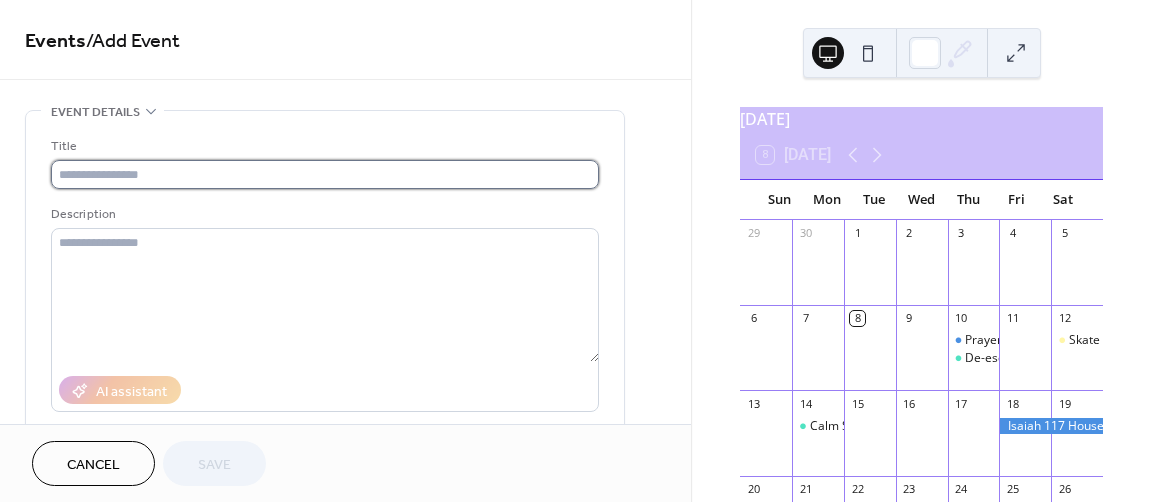click at bounding box center [325, 174] 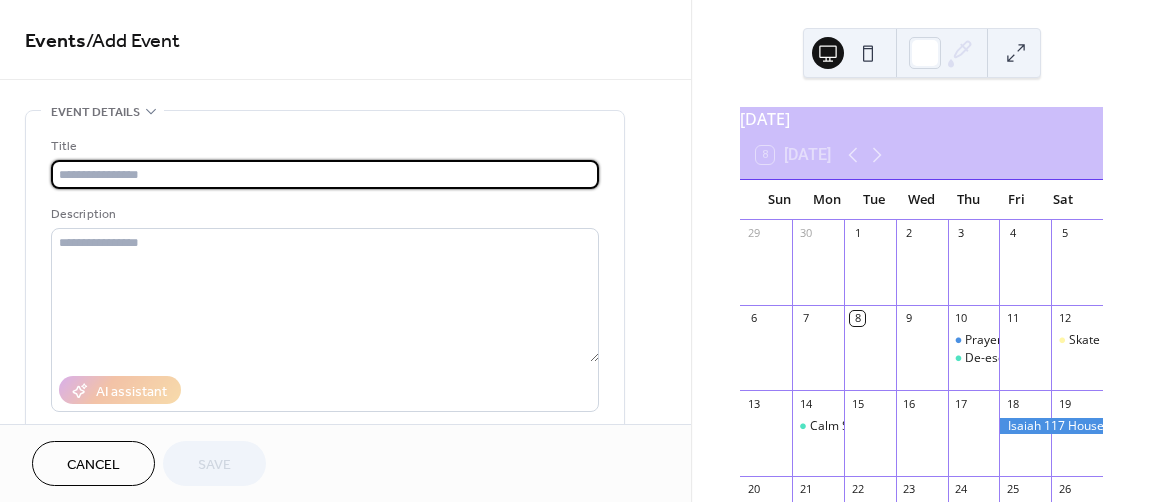 type on "*" 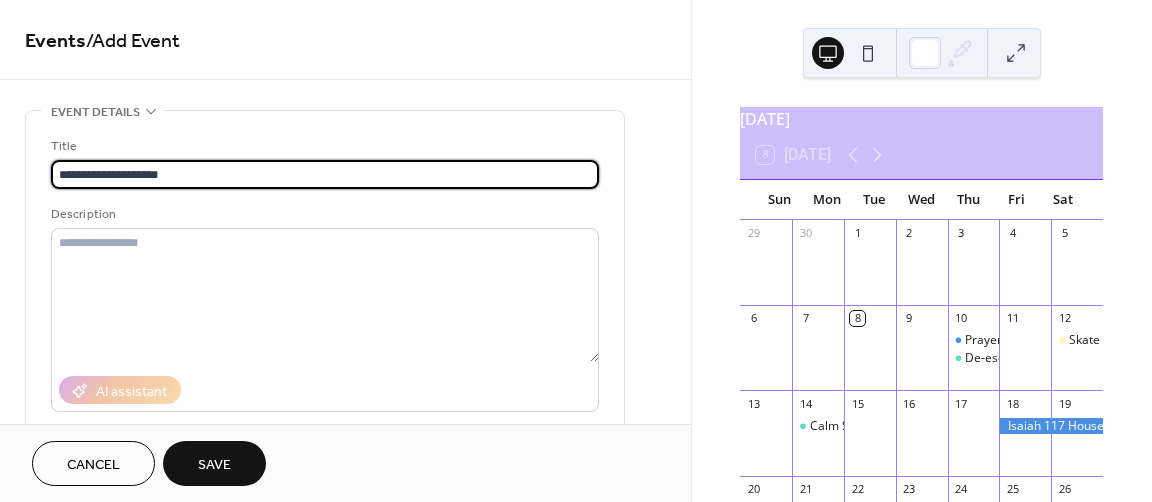 type on "**********" 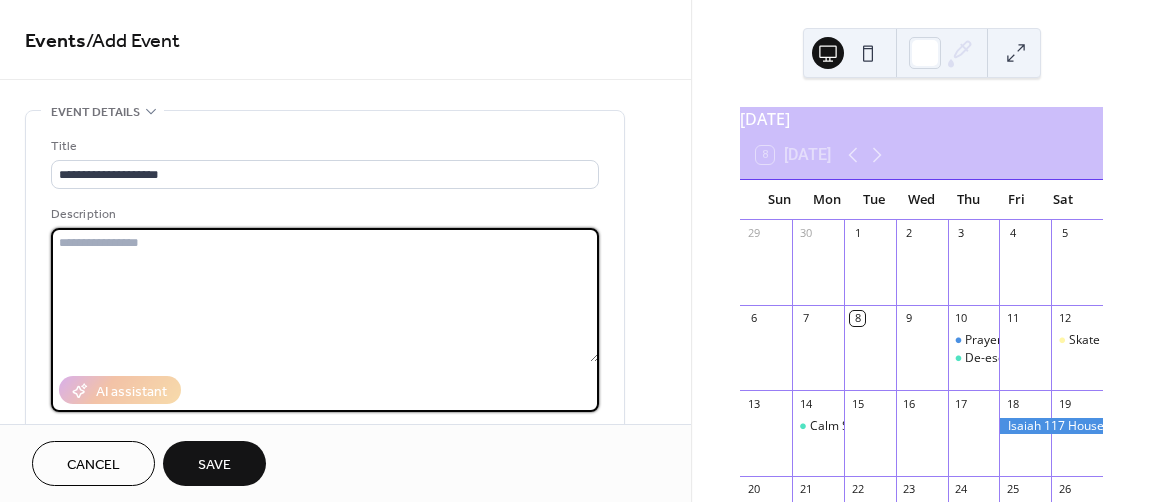 click at bounding box center (325, 295) 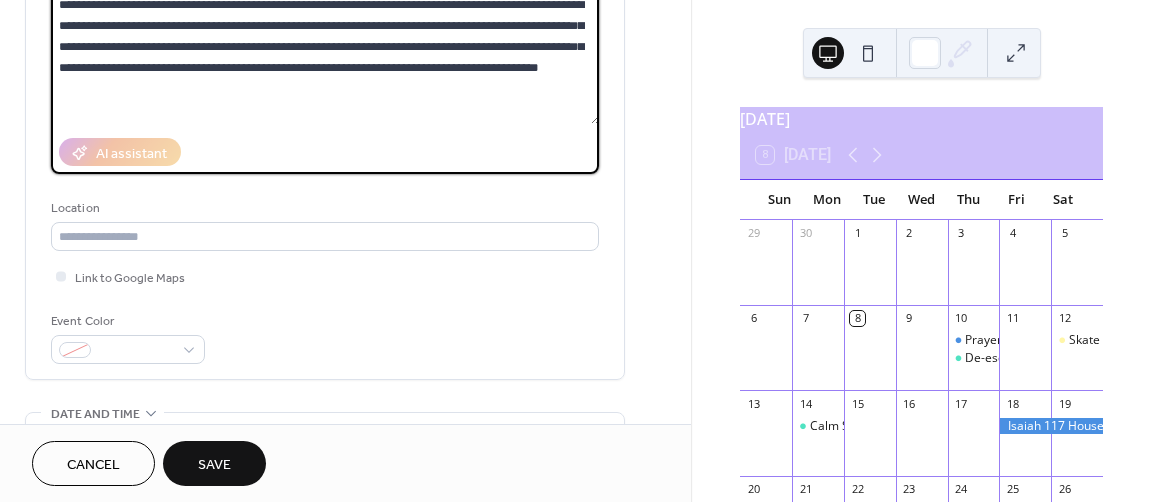 scroll, scrollTop: 282, scrollLeft: 0, axis: vertical 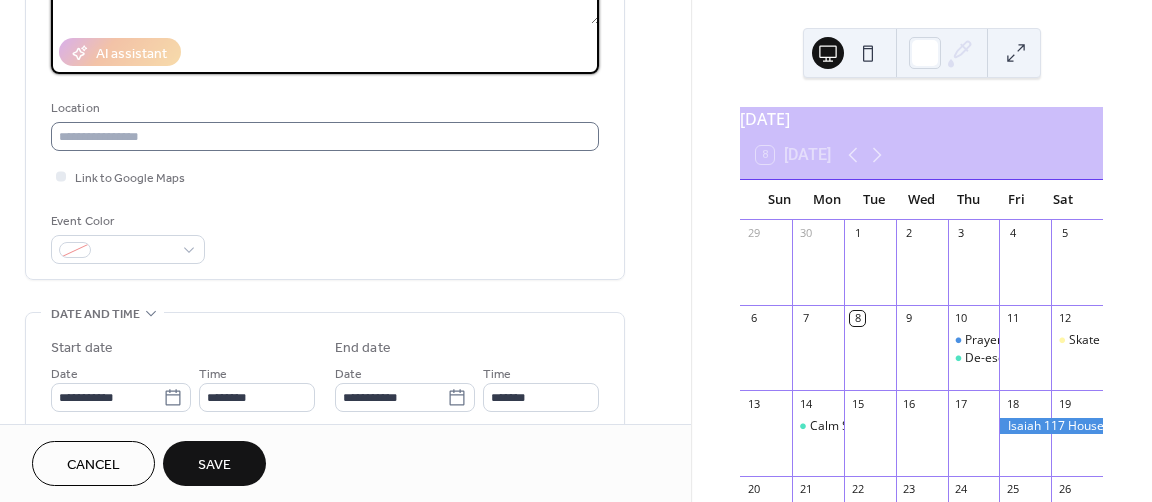 type on "**********" 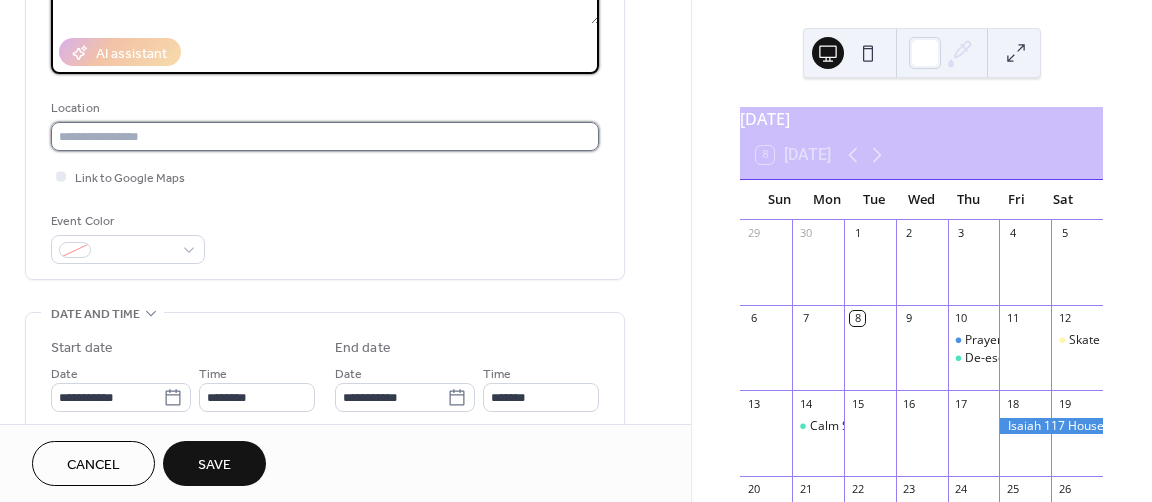 click at bounding box center (325, 136) 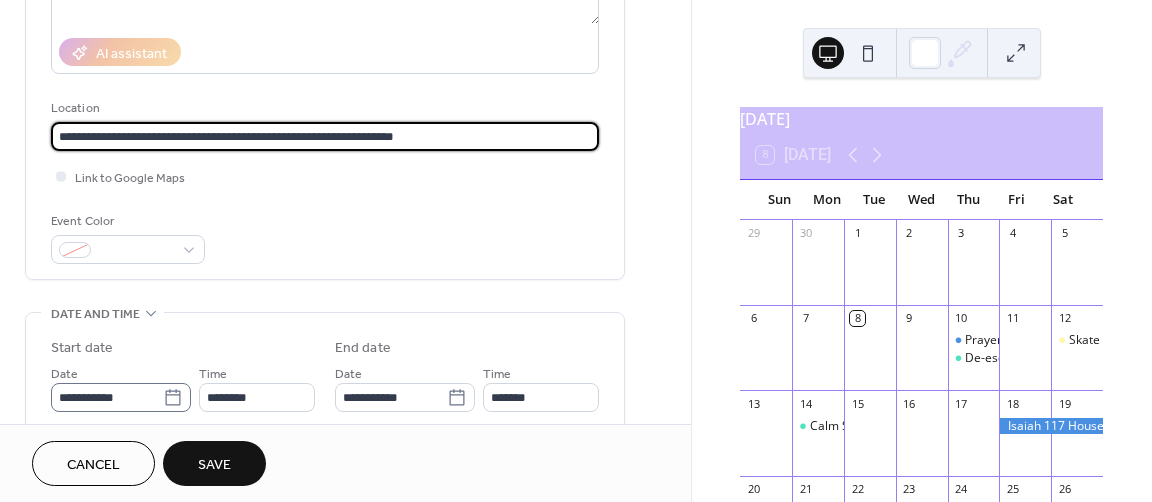 type on "**********" 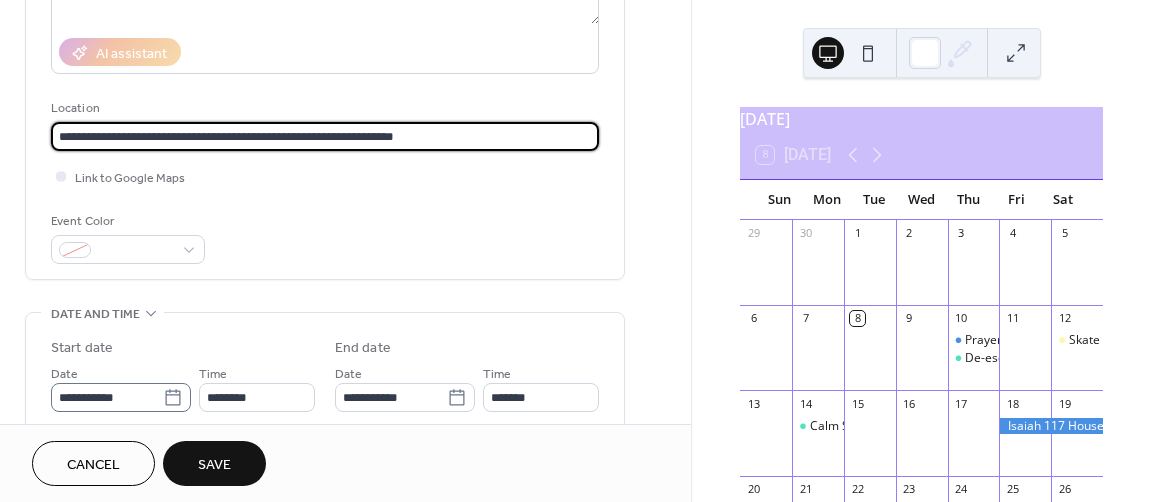 click 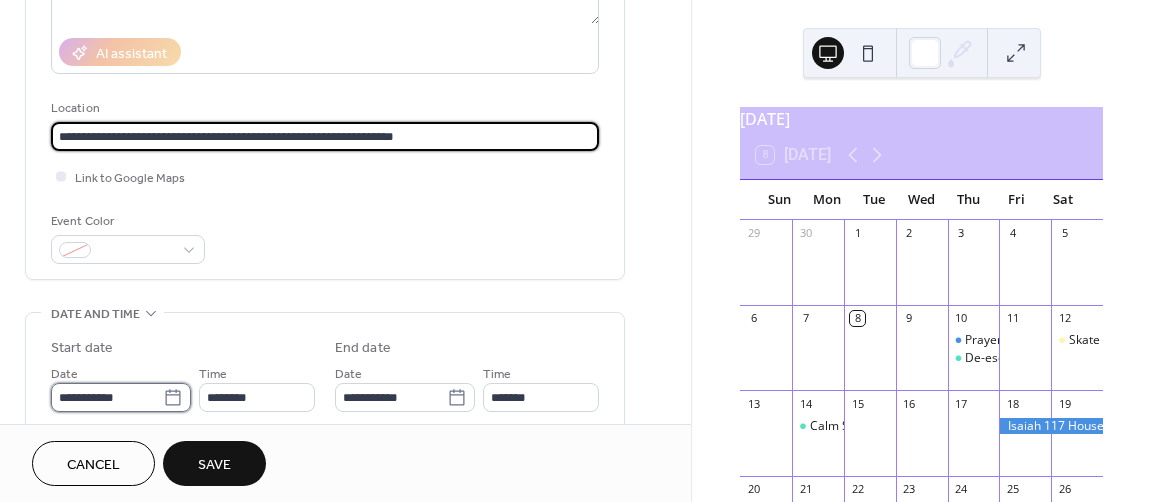 click on "**********" at bounding box center [107, 397] 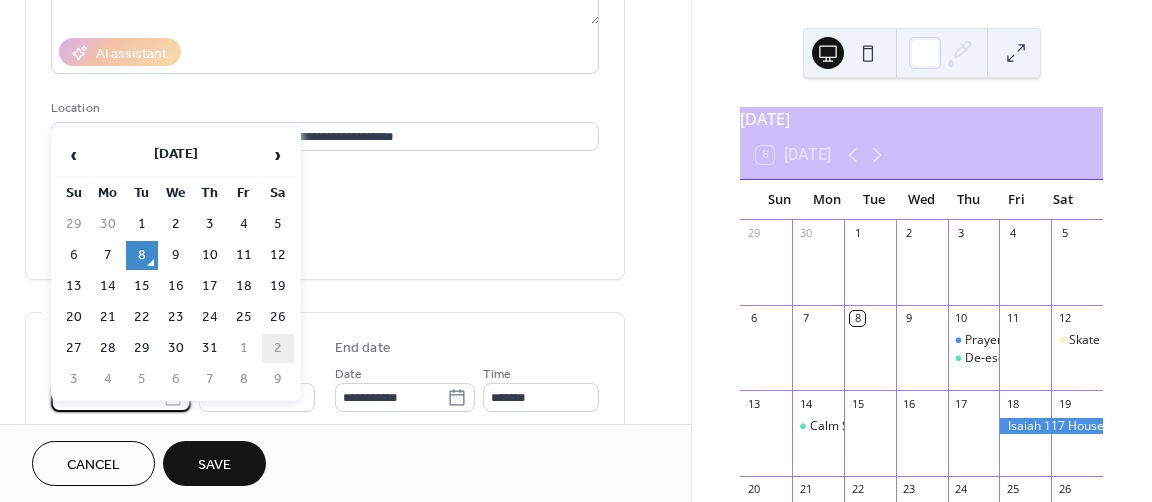 click on "2" at bounding box center [278, 348] 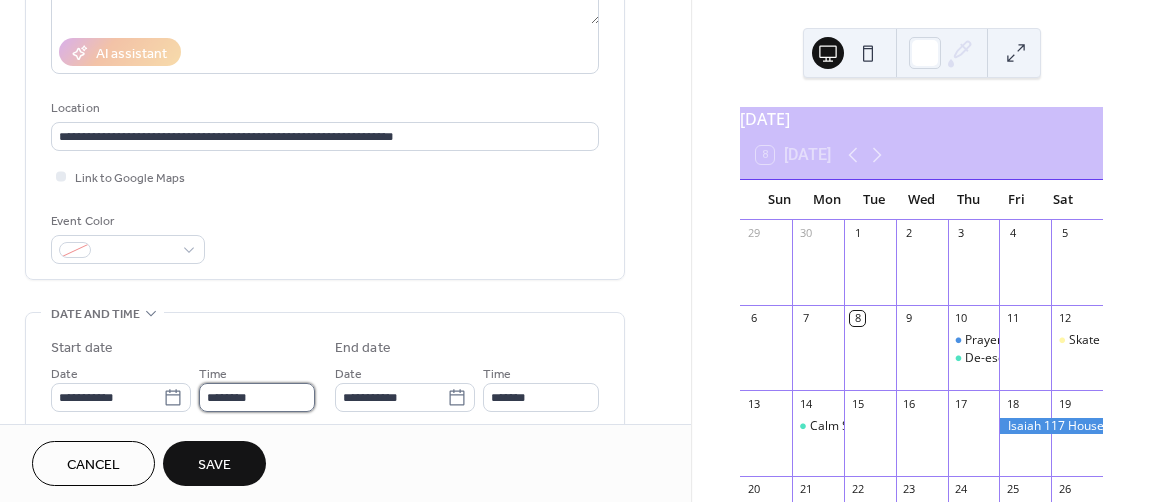 click on "********" at bounding box center [257, 397] 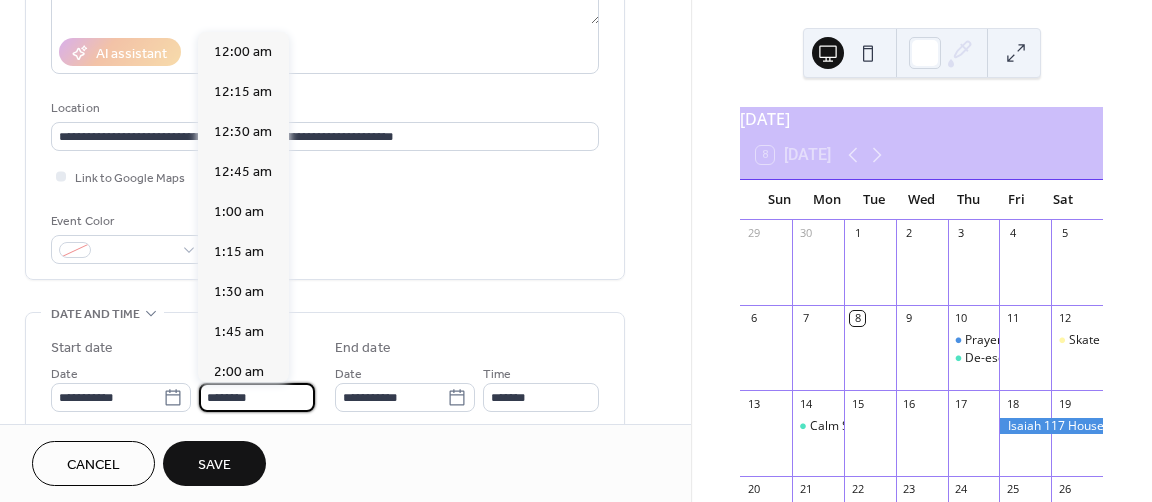 scroll, scrollTop: 1936, scrollLeft: 0, axis: vertical 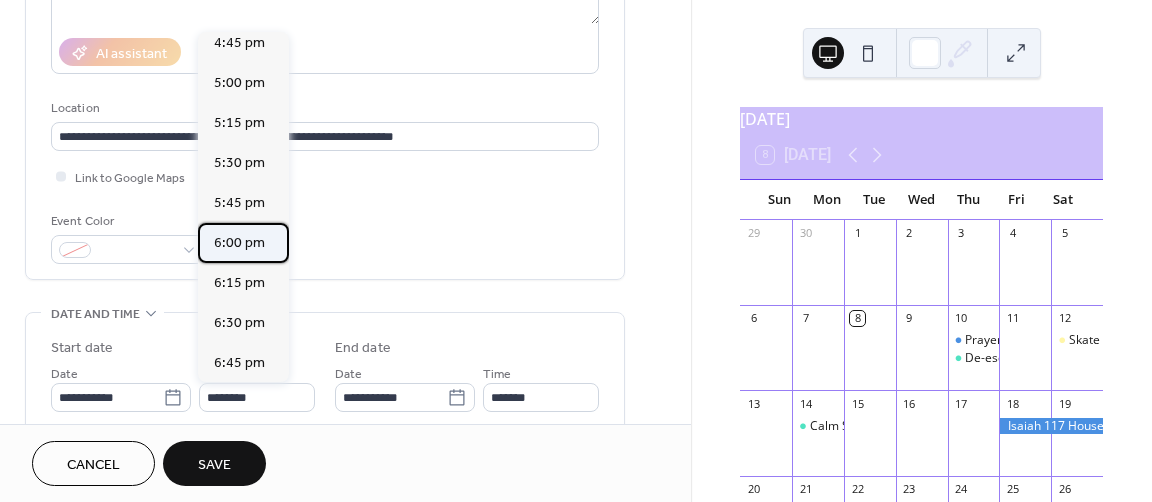 click on "6:00 pm" at bounding box center (239, 243) 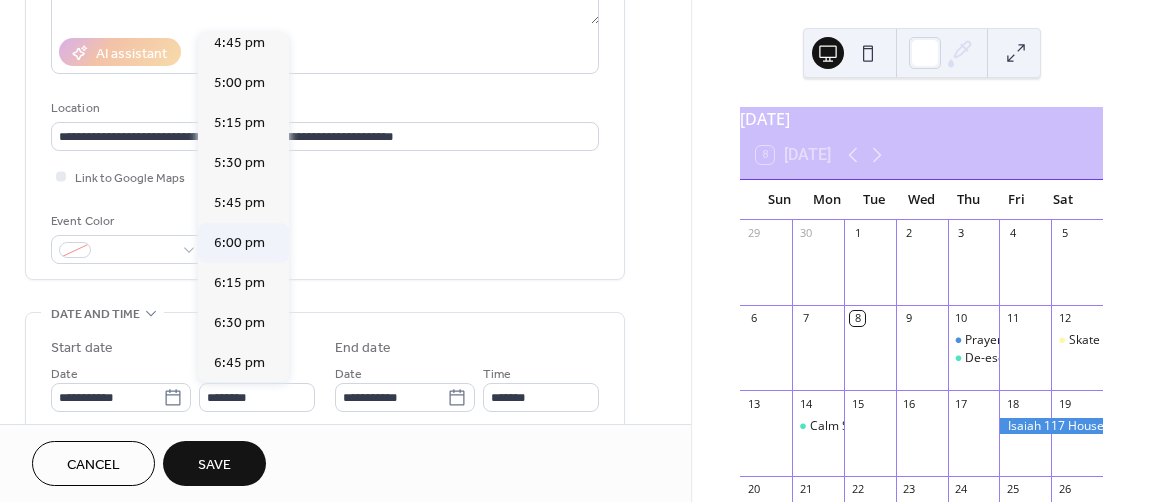 type on "*******" 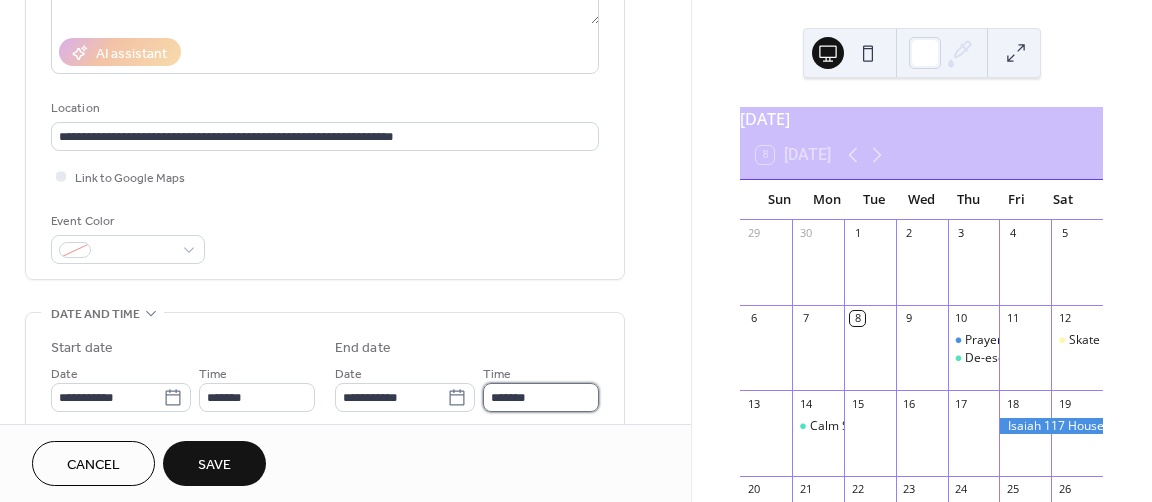 click on "*******" at bounding box center [541, 397] 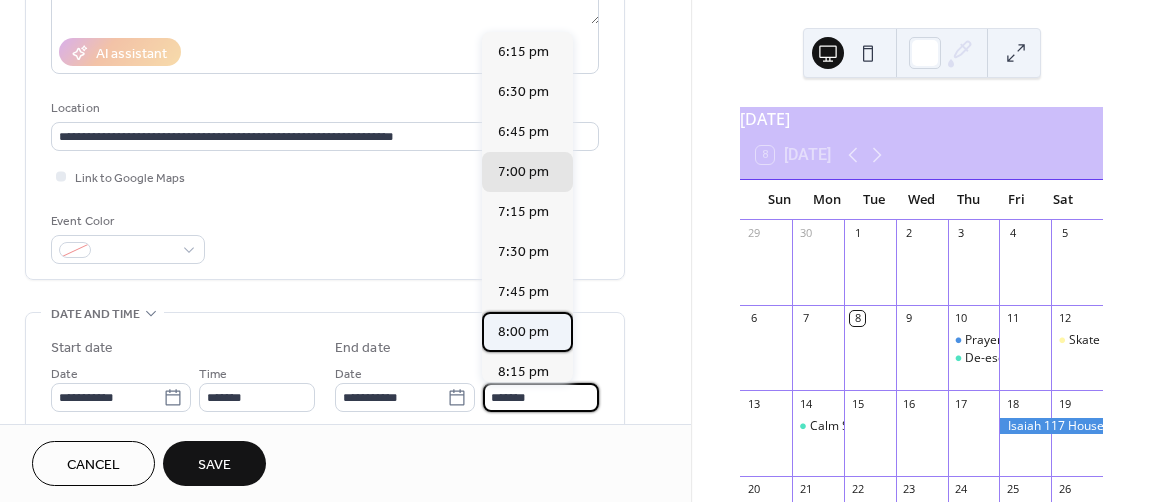click on "8:00 pm" at bounding box center (527, 332) 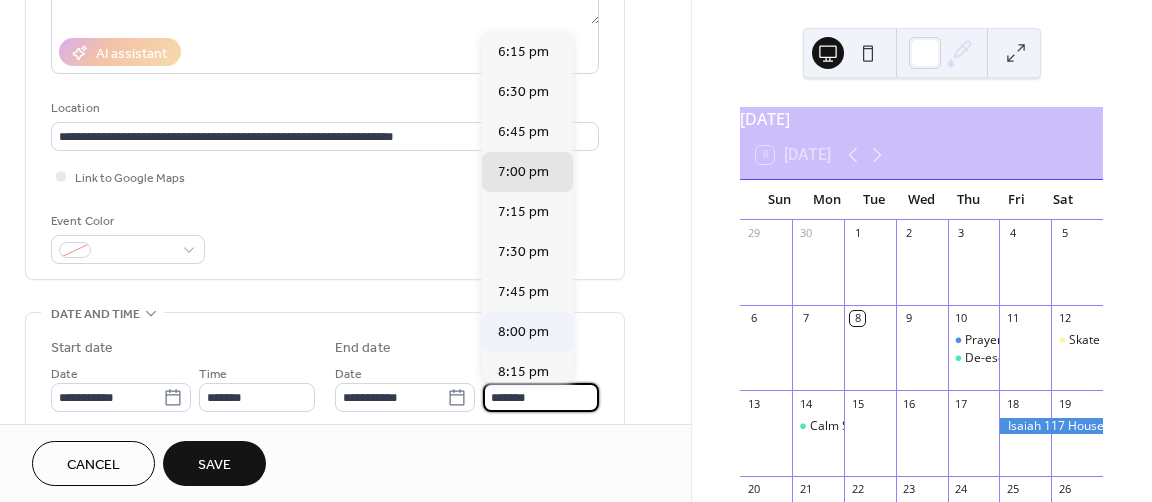 type on "*******" 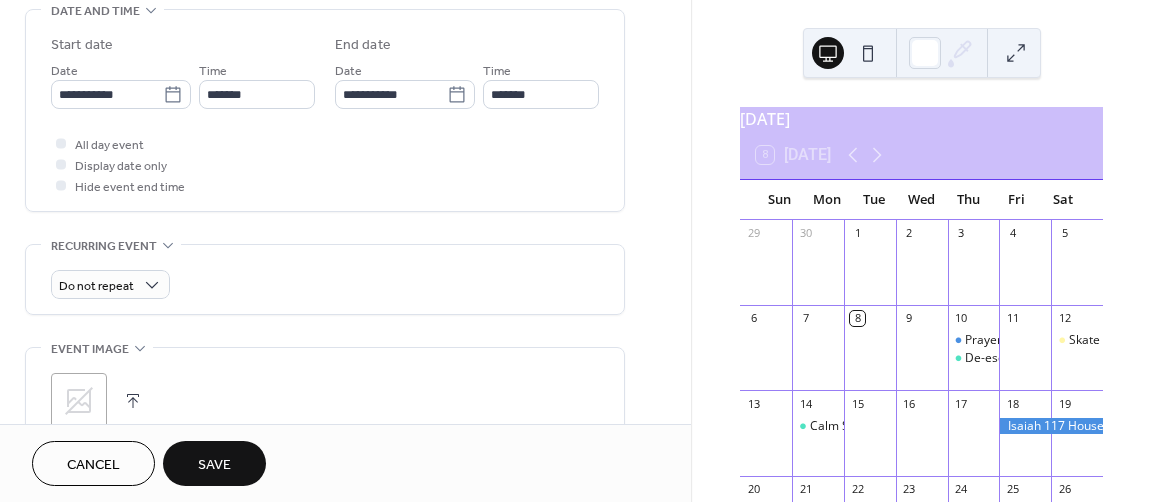 scroll, scrollTop: 692, scrollLeft: 0, axis: vertical 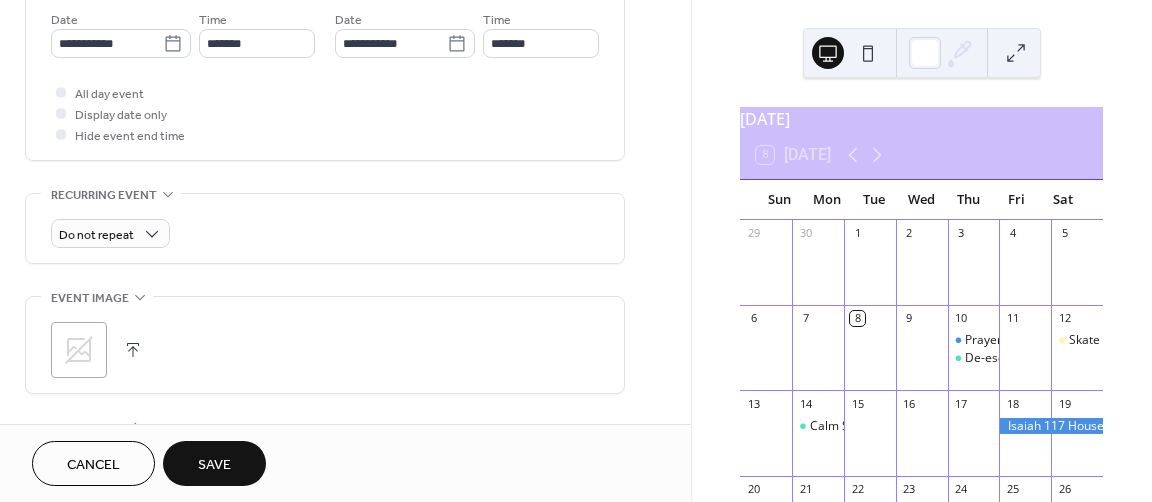 drag, startPoint x: 679, startPoint y: 325, endPoint x: 668, endPoint y: 376, distance: 52.17279 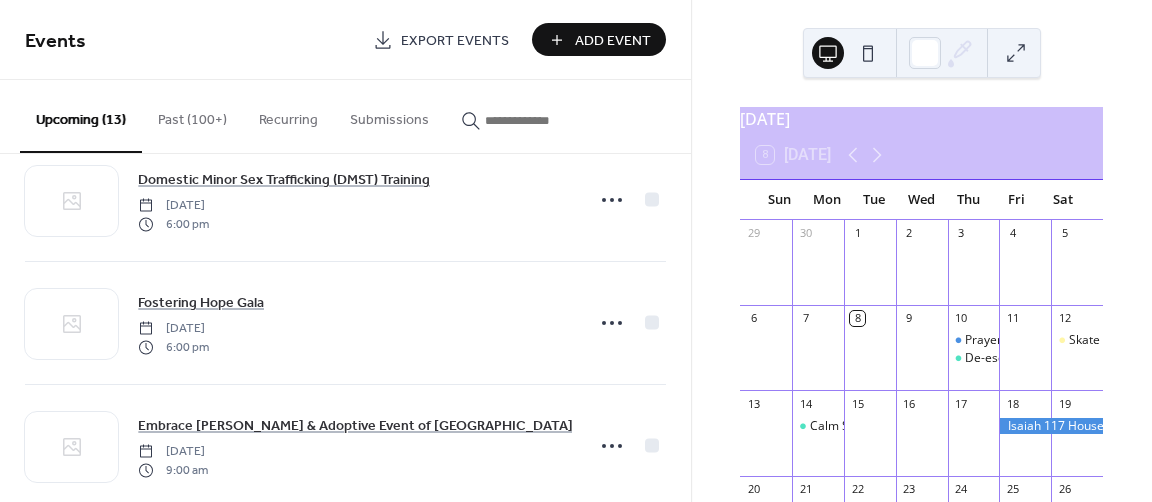 scroll, scrollTop: 918, scrollLeft: 0, axis: vertical 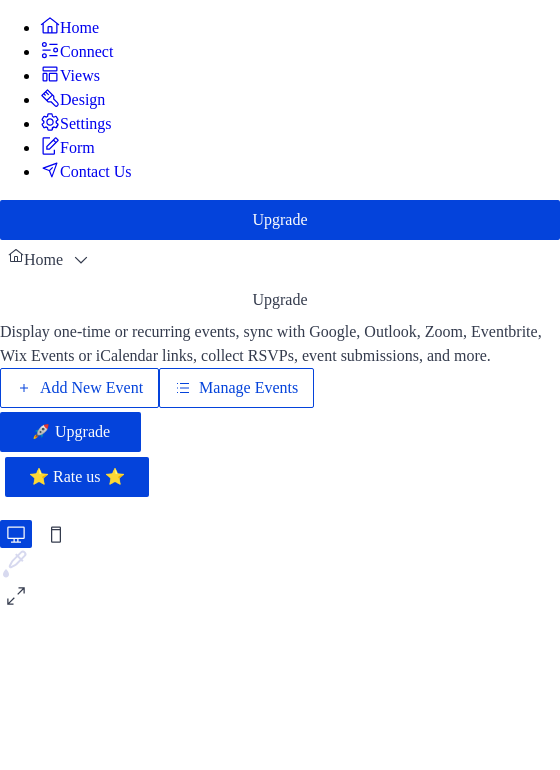click on "Manage Events" at bounding box center [248, 388] 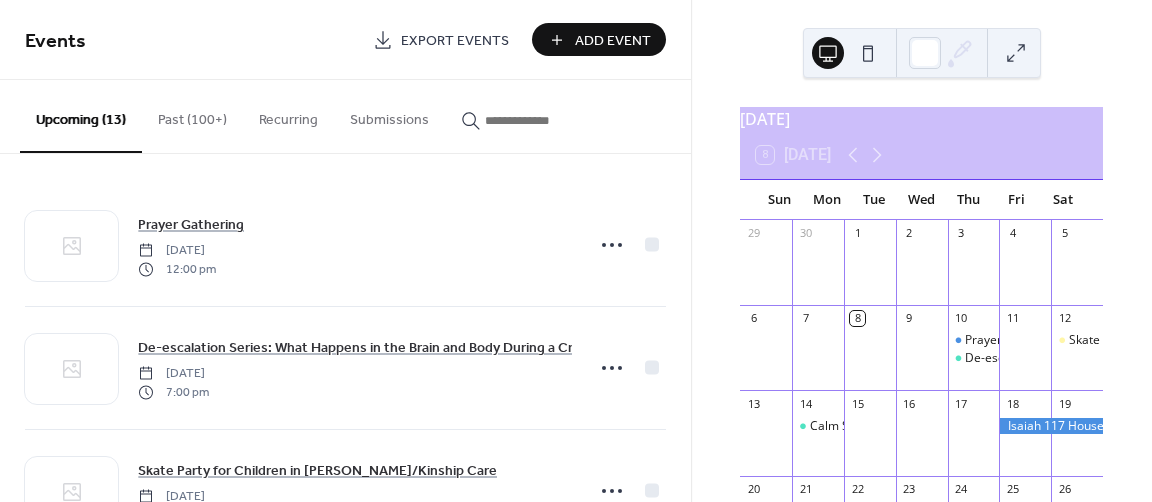 scroll, scrollTop: 0, scrollLeft: 0, axis: both 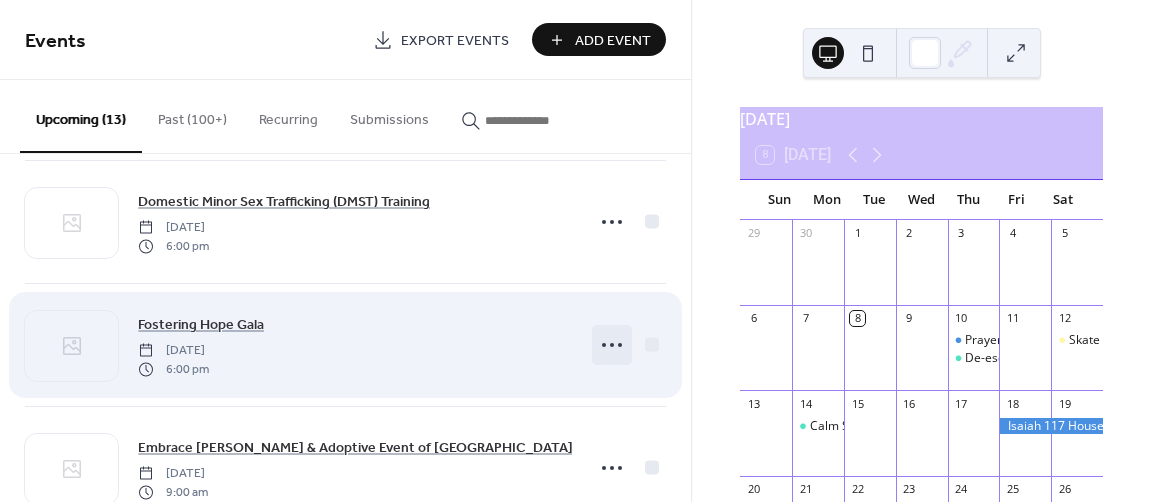 click 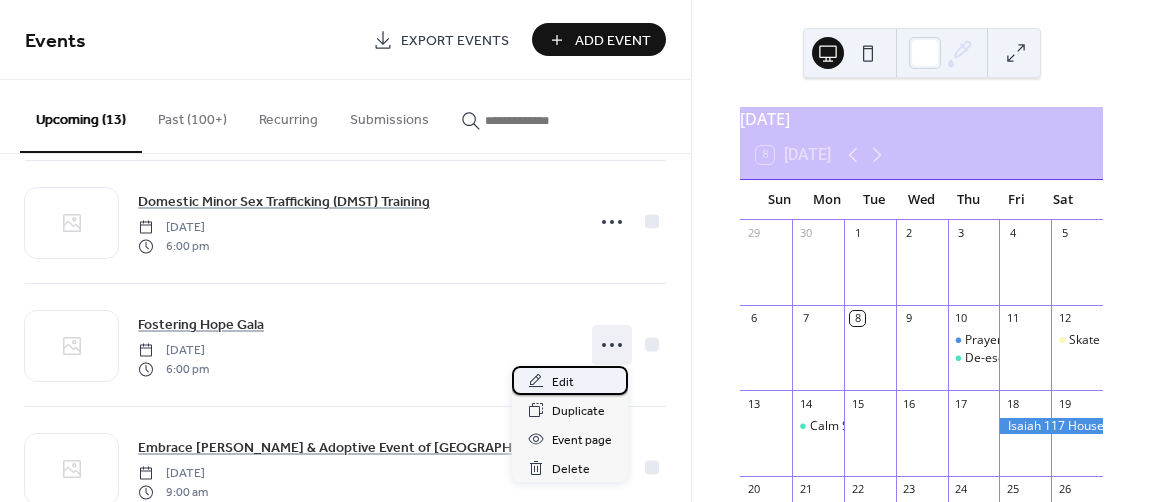 click on "Edit" at bounding box center (563, 382) 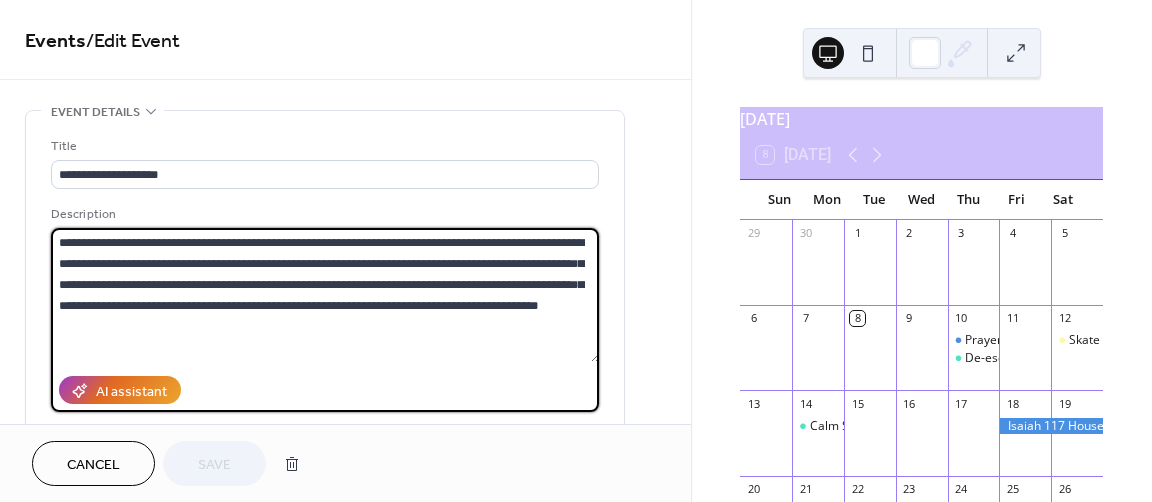 click on "**********" at bounding box center [325, 295] 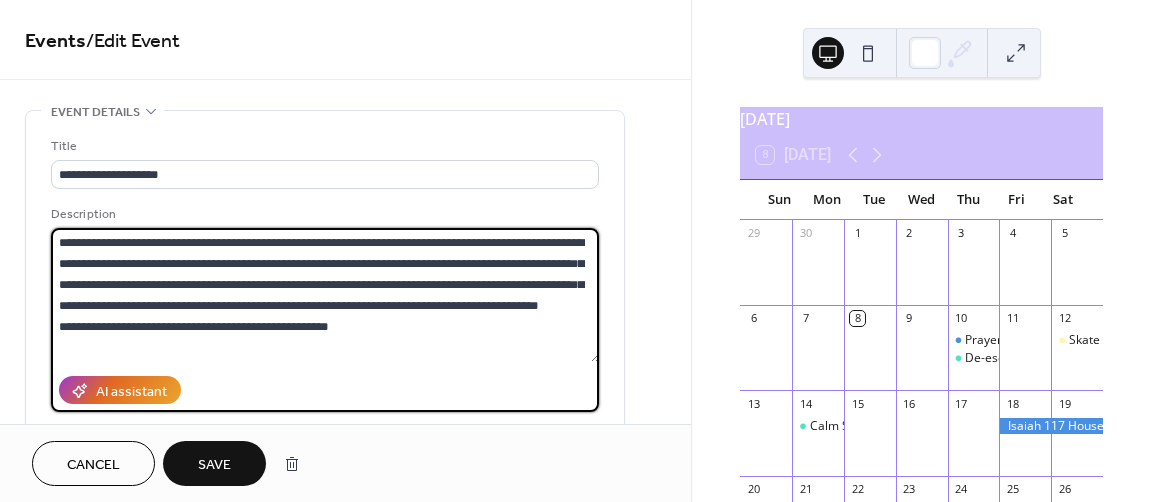 type on "**********" 